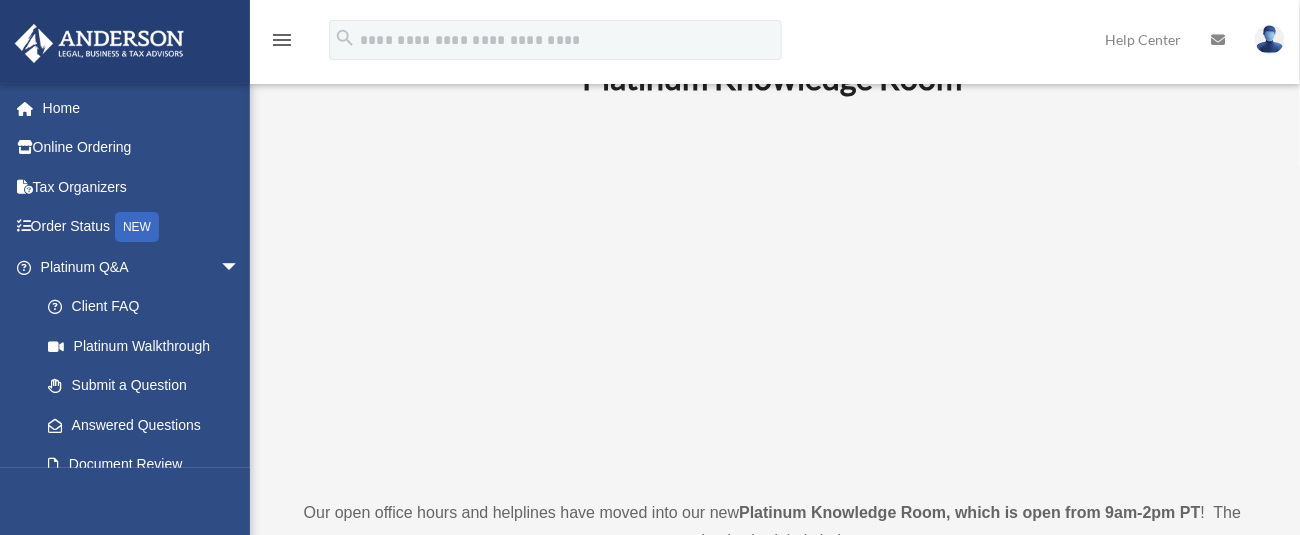 scroll, scrollTop: 133, scrollLeft: 0, axis: vertical 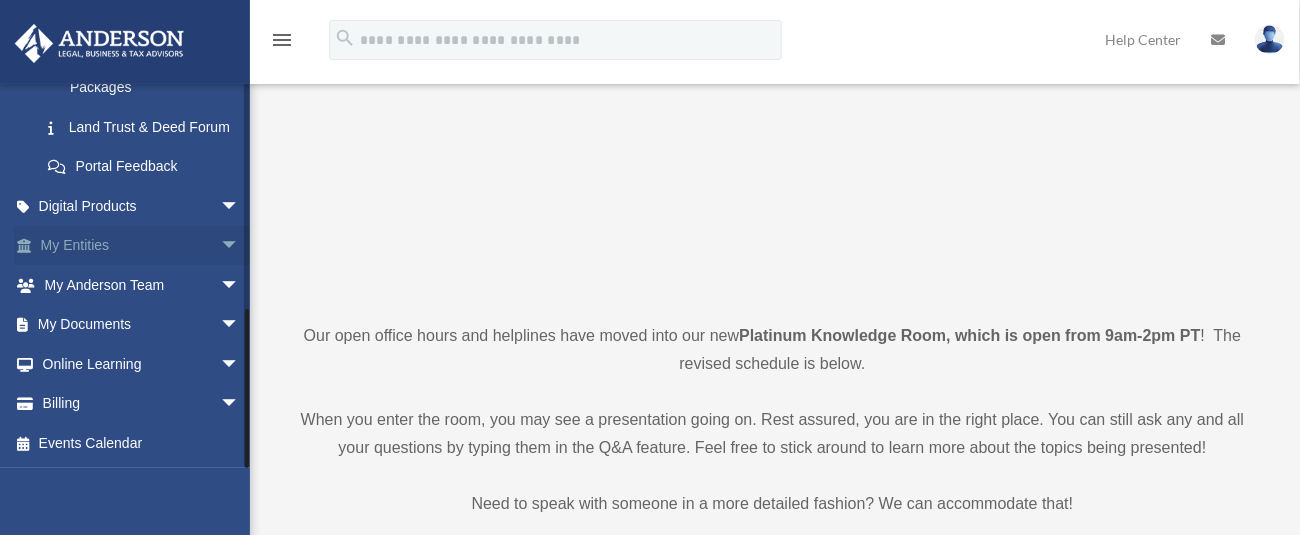 click on "My Entities arrow_drop_down" at bounding box center (142, 246) 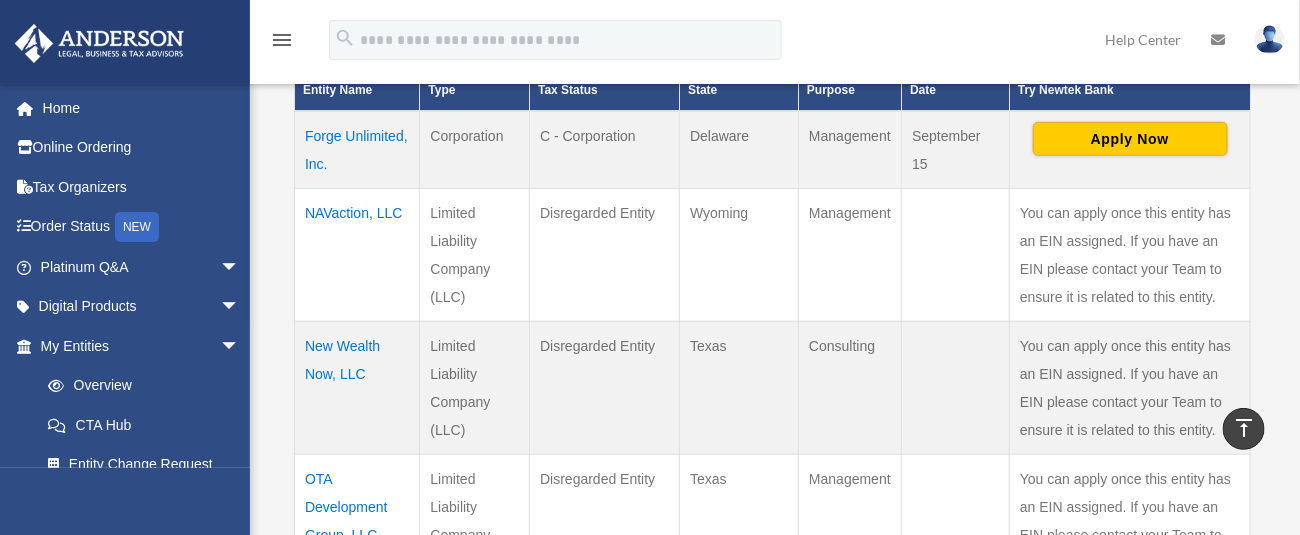 scroll, scrollTop: 400, scrollLeft: 0, axis: vertical 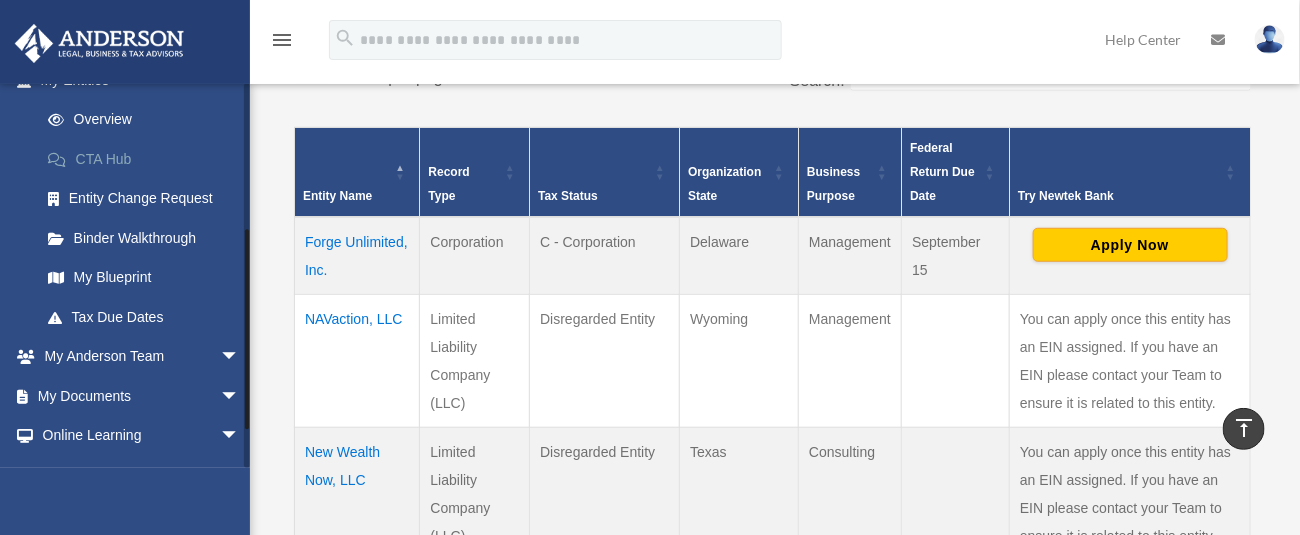 click on "CTA Hub" at bounding box center [149, 159] 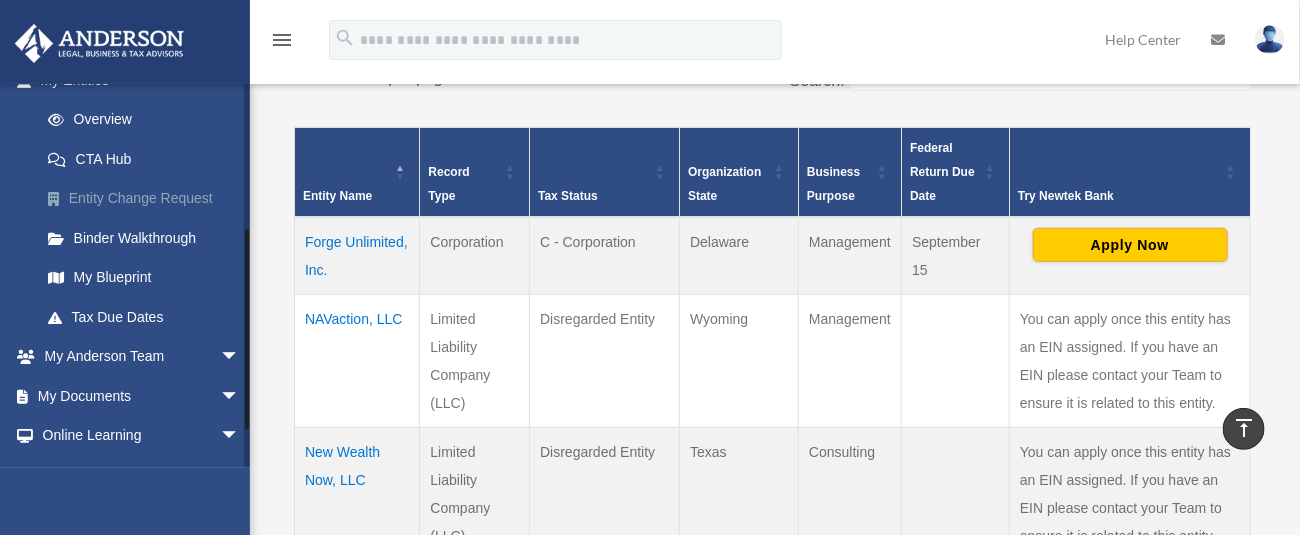 click on "Entity Change Request" at bounding box center [149, 199] 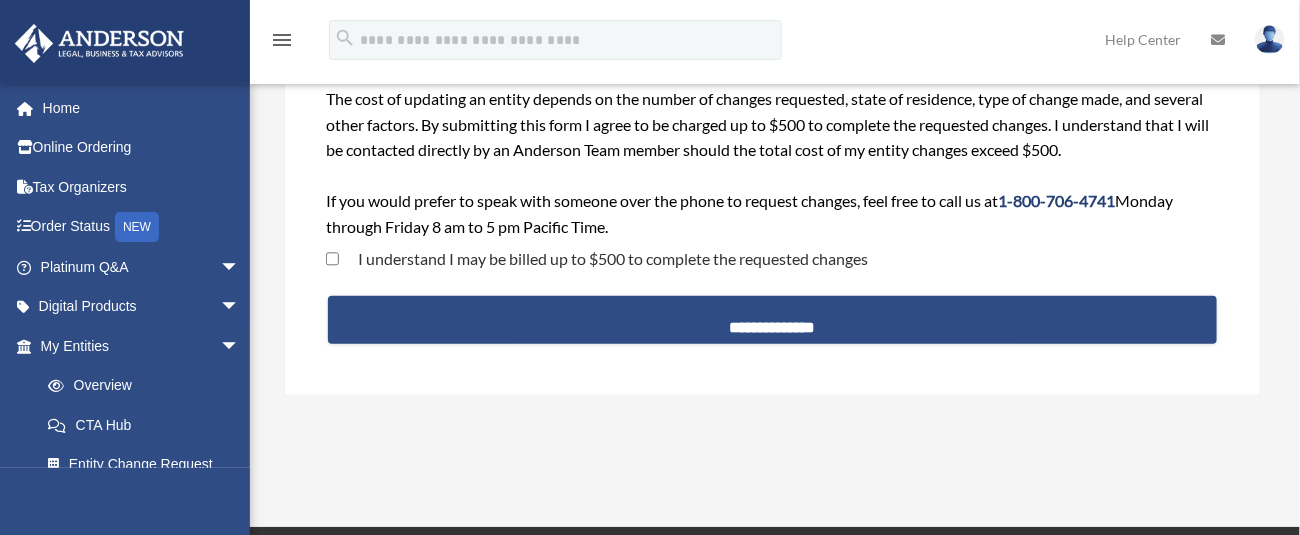 scroll, scrollTop: 266, scrollLeft: 0, axis: vertical 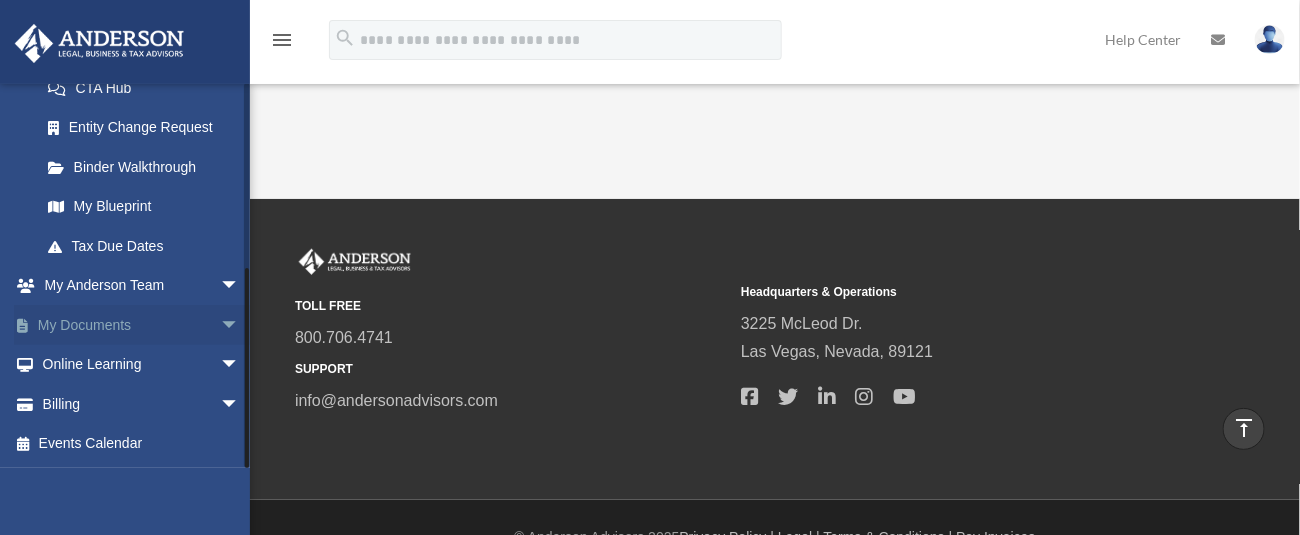 click on "My Documents arrow_drop_down" at bounding box center (142, 325) 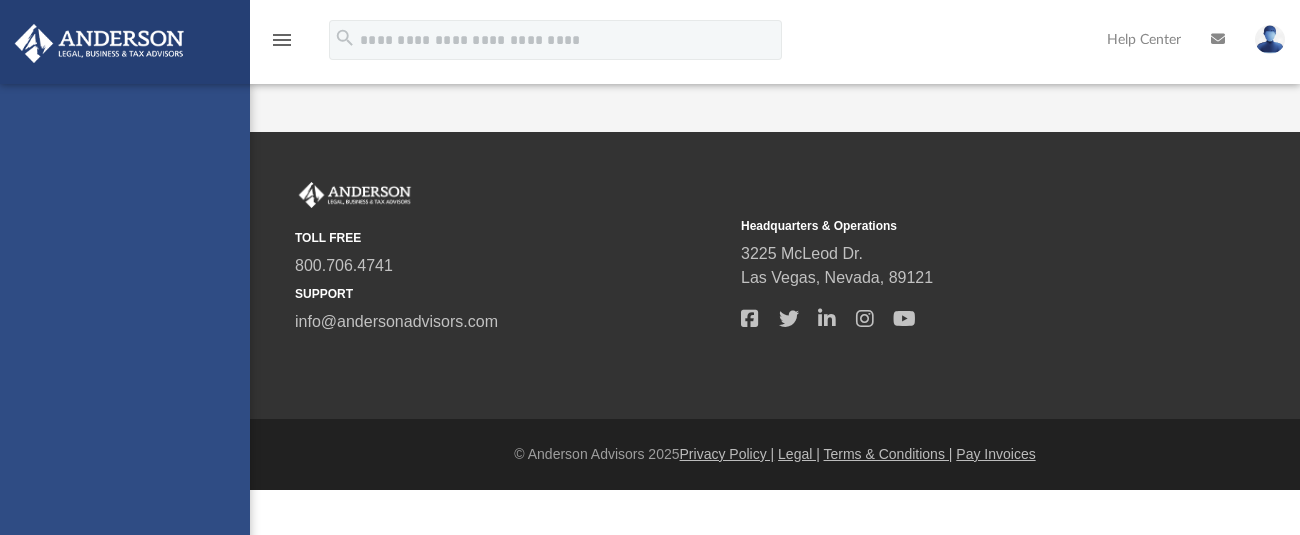 scroll, scrollTop: 0, scrollLeft: 0, axis: both 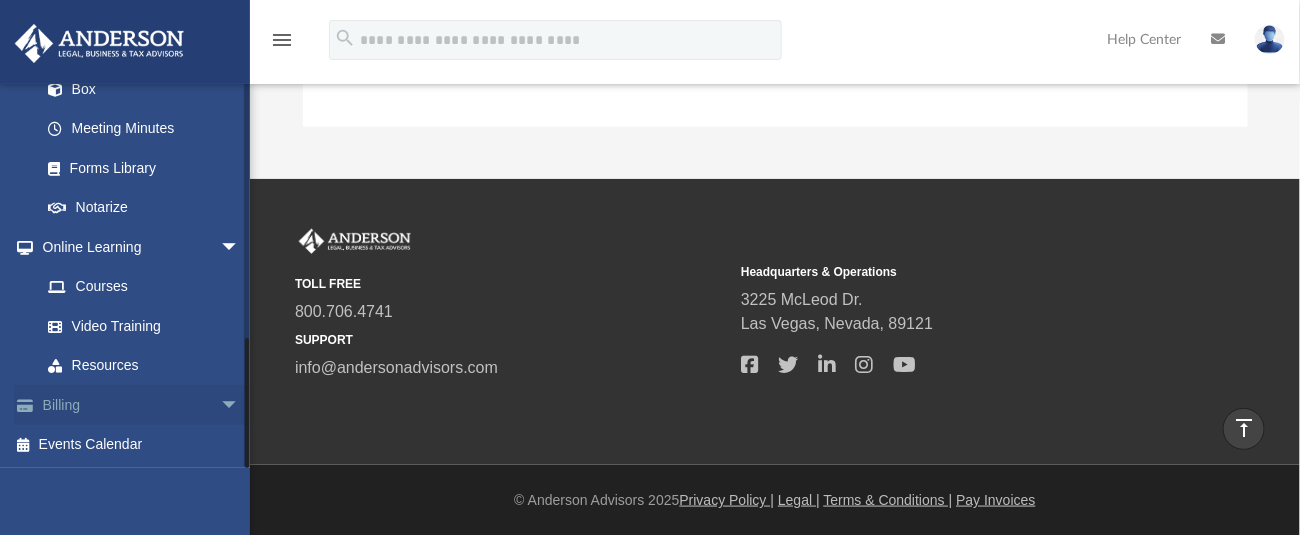 click on "arrow_drop_down" at bounding box center [240, 405] 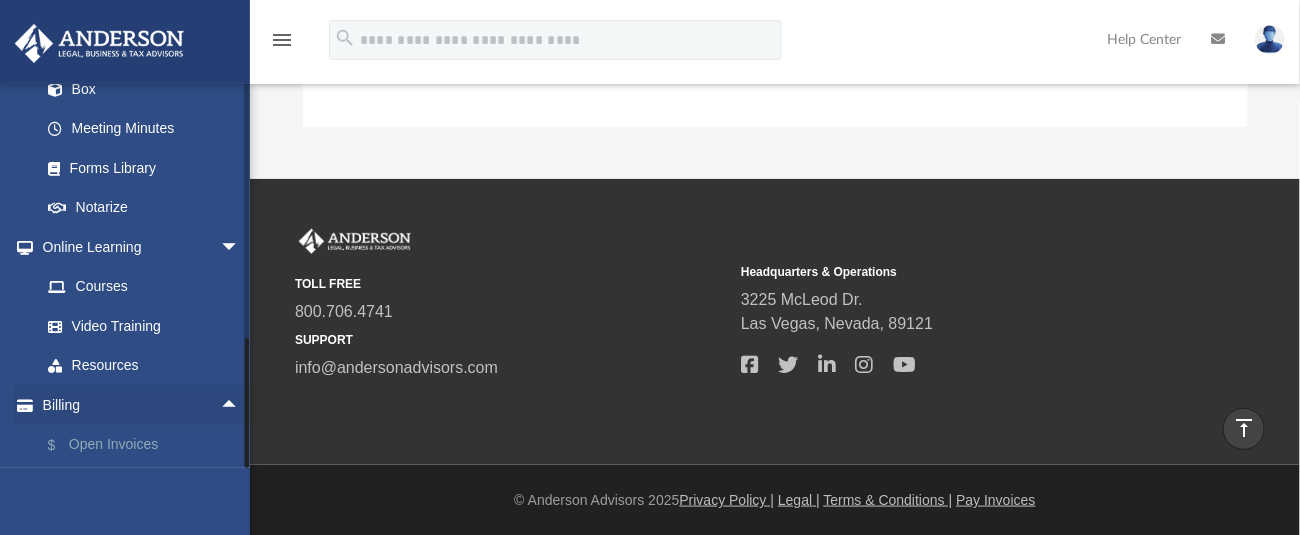 click on "$ Open Invoices" at bounding box center (149, 445) 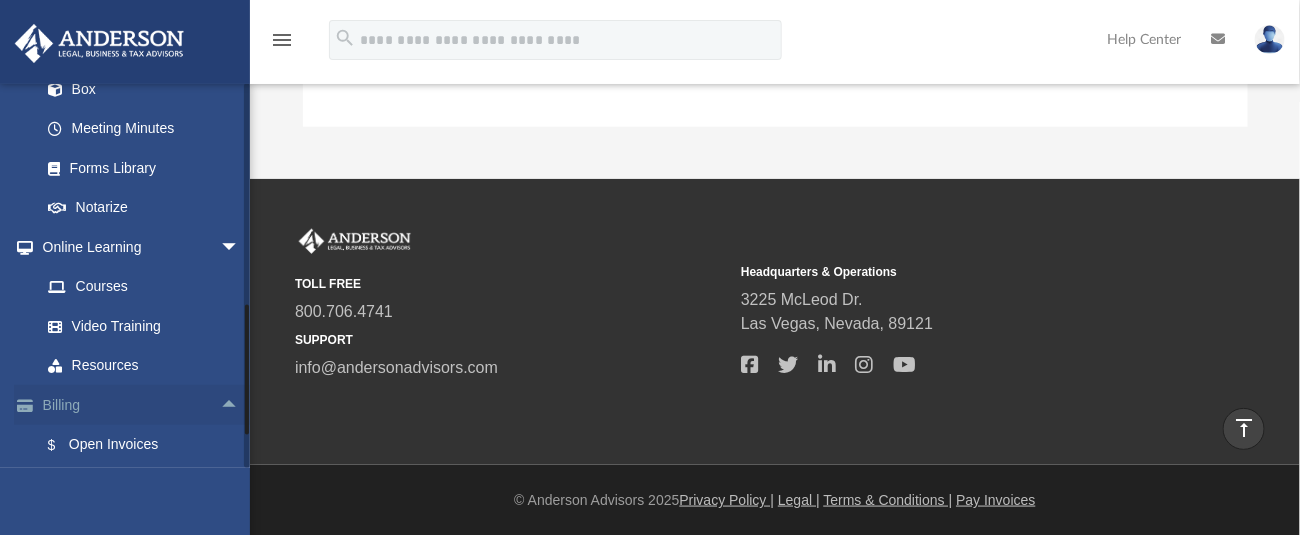 scroll, scrollTop: 850, scrollLeft: 0, axis: vertical 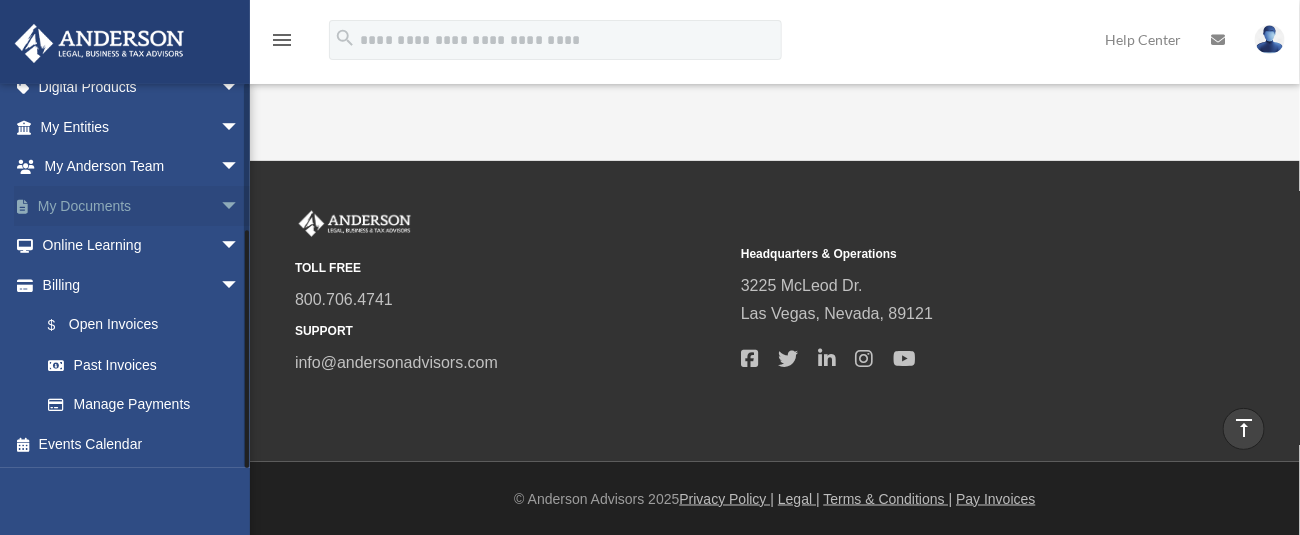 click on "arrow_drop_down" at bounding box center [240, 206] 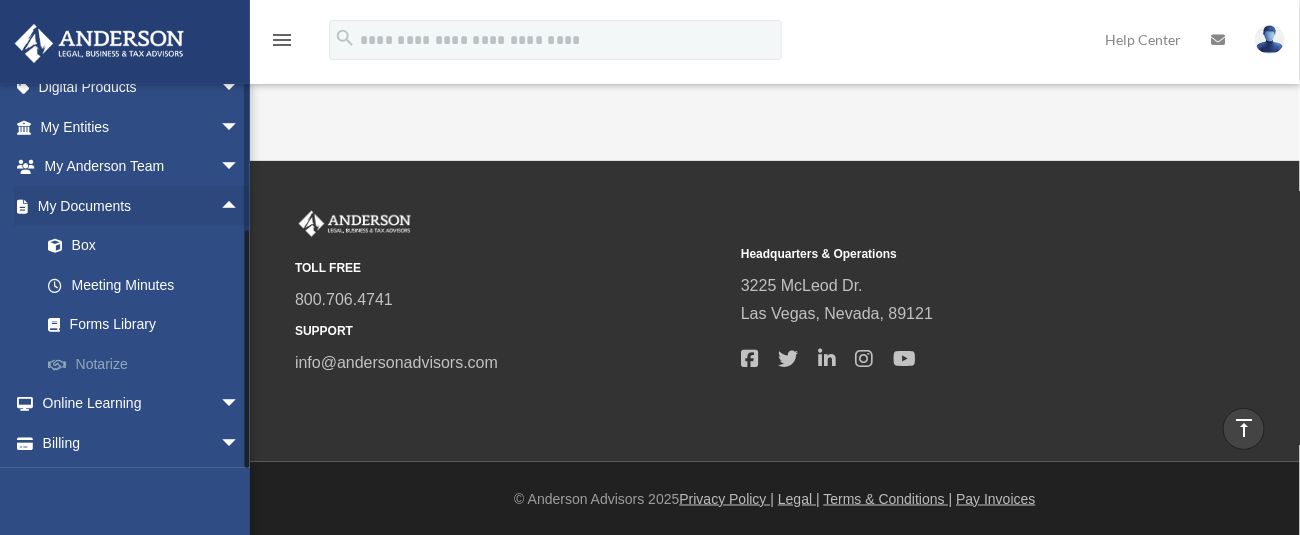 click on "Notarize" at bounding box center [149, 364] 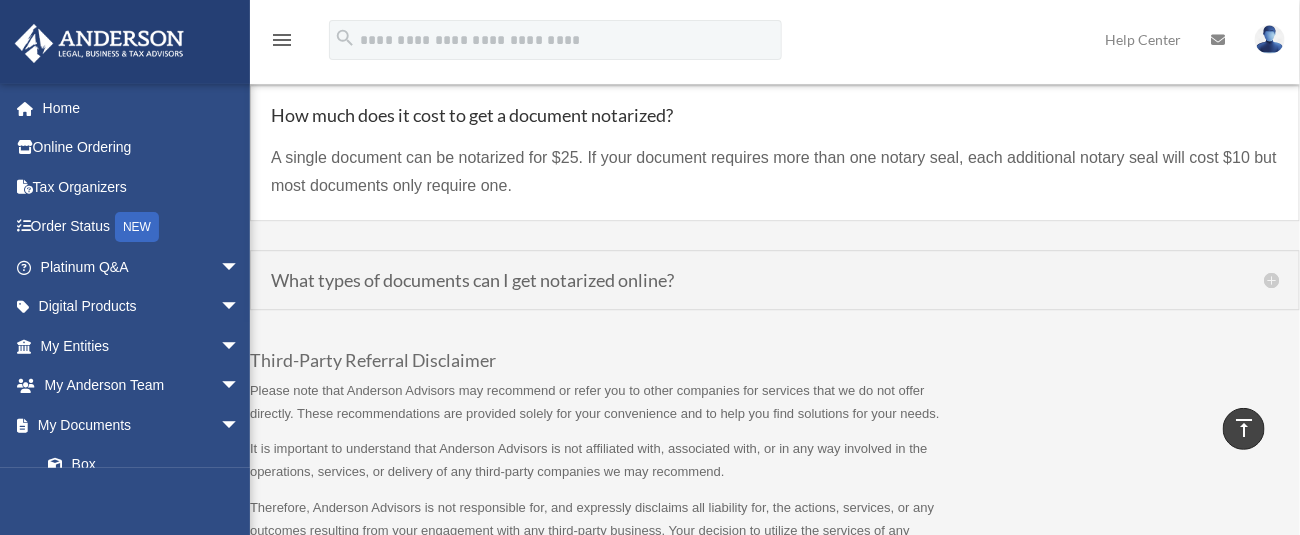 scroll, scrollTop: 1866, scrollLeft: 0, axis: vertical 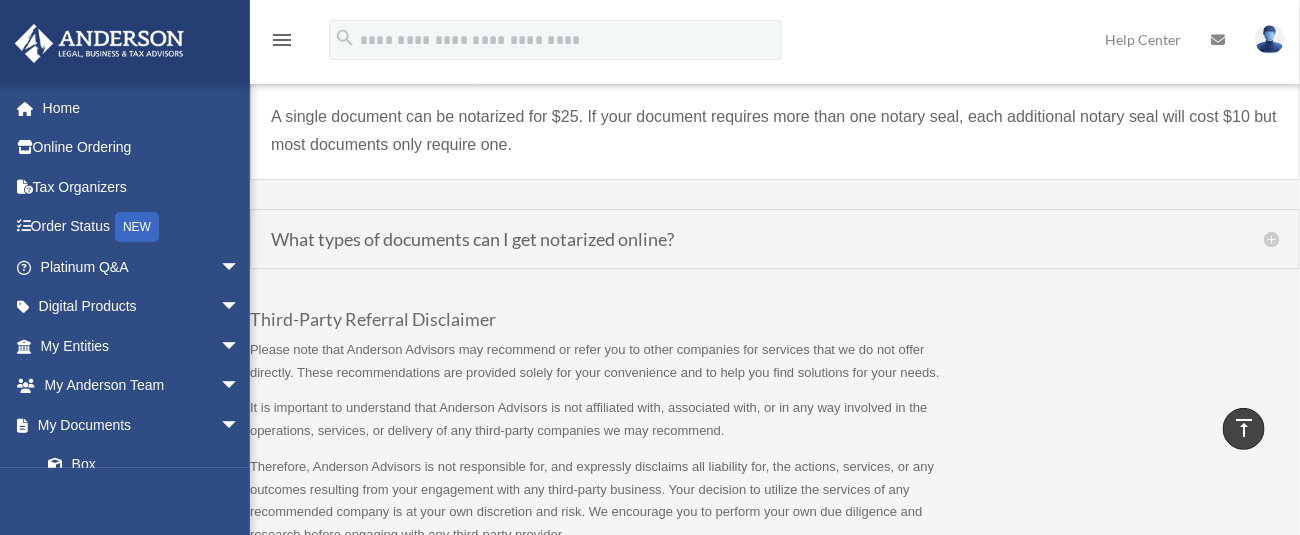 click on "What types of documents can I get notarized online?
Accepted documents by Notarize  include but are not limited to the following:
● Power of Attorney Forms ● Affidavit of Domicile Forms ● Beneficiary Designation Forms ● Bank Service Transfer Forms ● Mortgage Forms ● Spousal Consent Forms ● Transfer on Death Account Forms ● Trustee Certifications ● Change of Ownership Forms ● Name Change Forms" at bounding box center (775, 239) 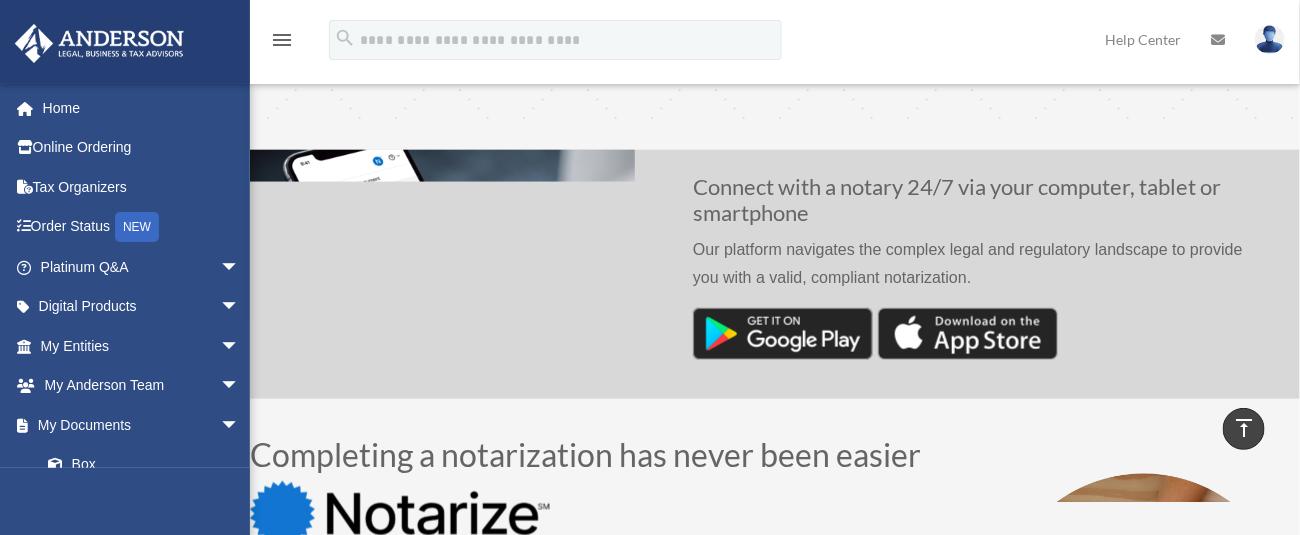 scroll, scrollTop: 666, scrollLeft: 0, axis: vertical 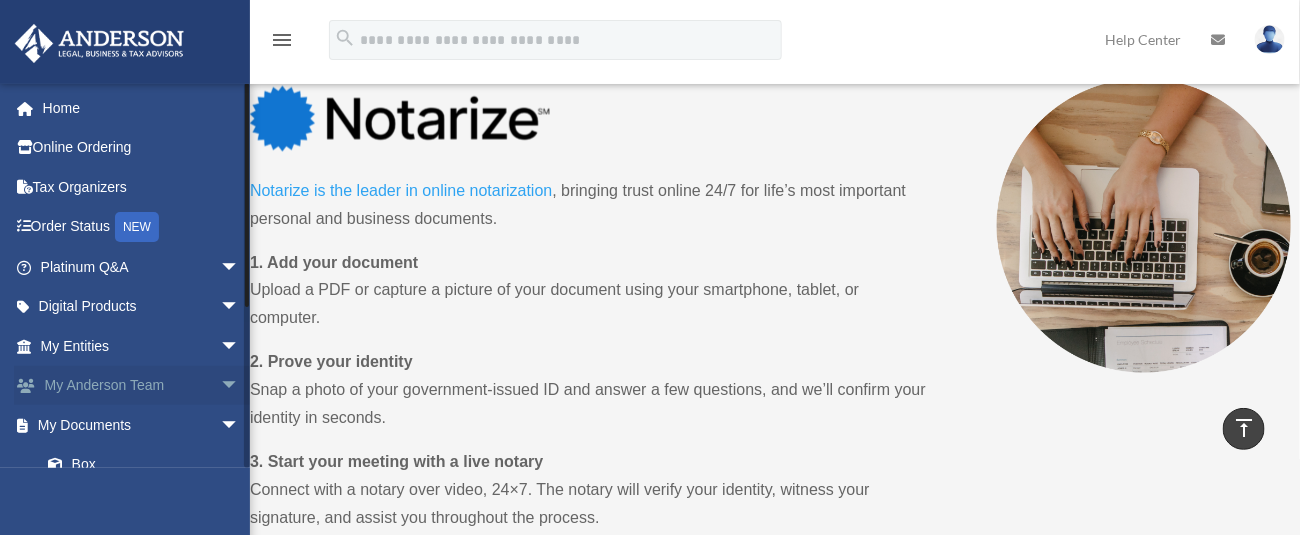 click on "My Anderson Team arrow_drop_down" at bounding box center [142, 386] 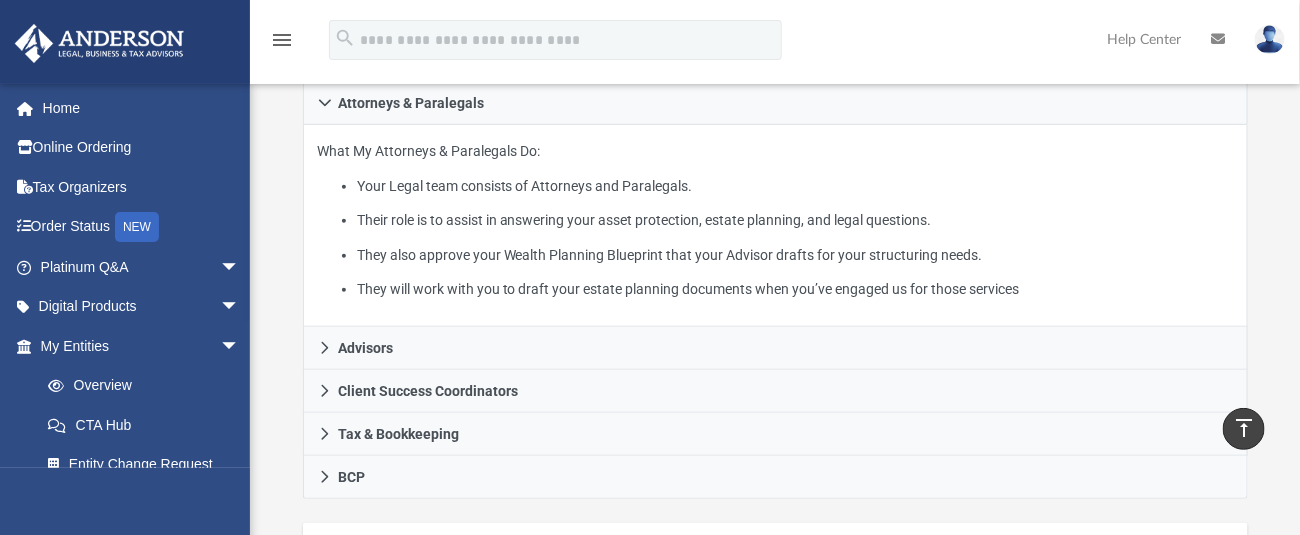 scroll, scrollTop: 533, scrollLeft: 0, axis: vertical 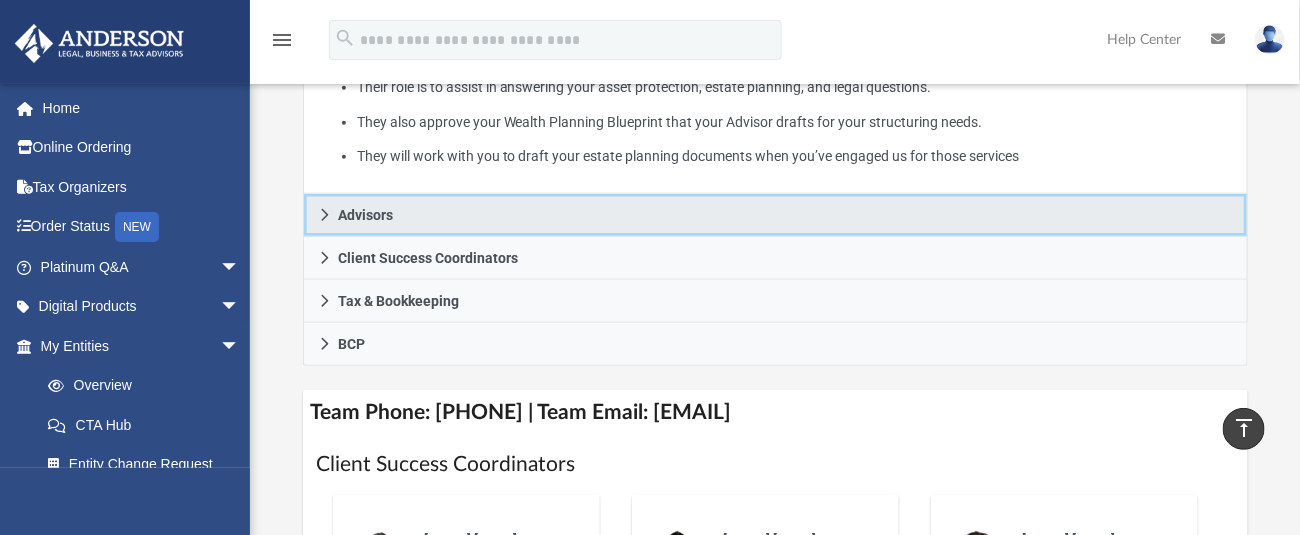 click on "Advisors" at bounding box center (775, 215) 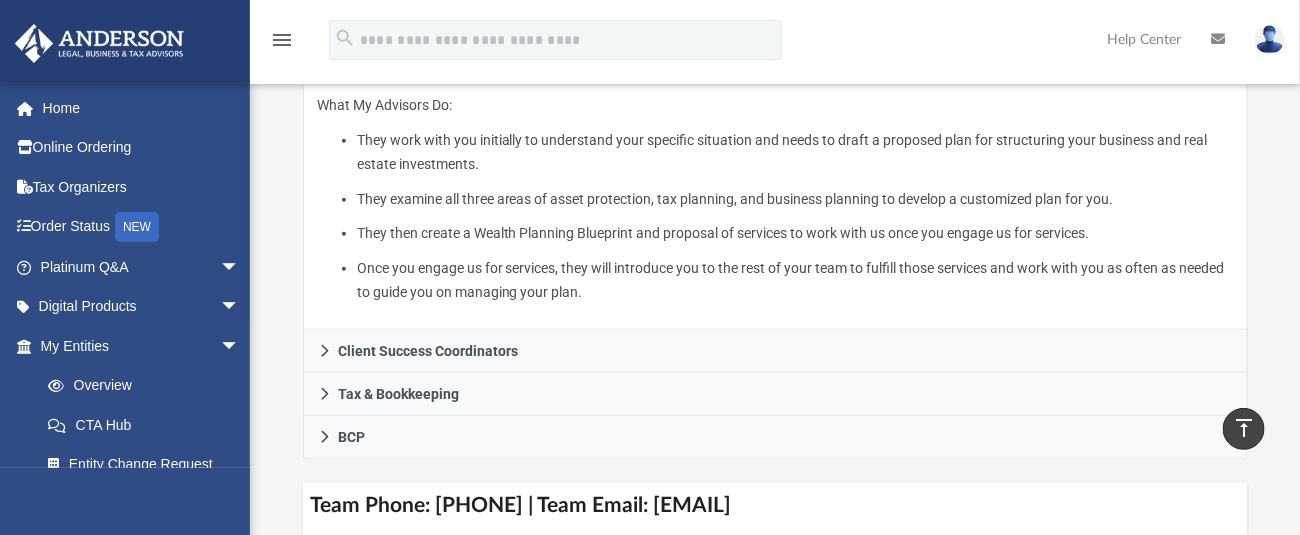 scroll, scrollTop: 533, scrollLeft: 0, axis: vertical 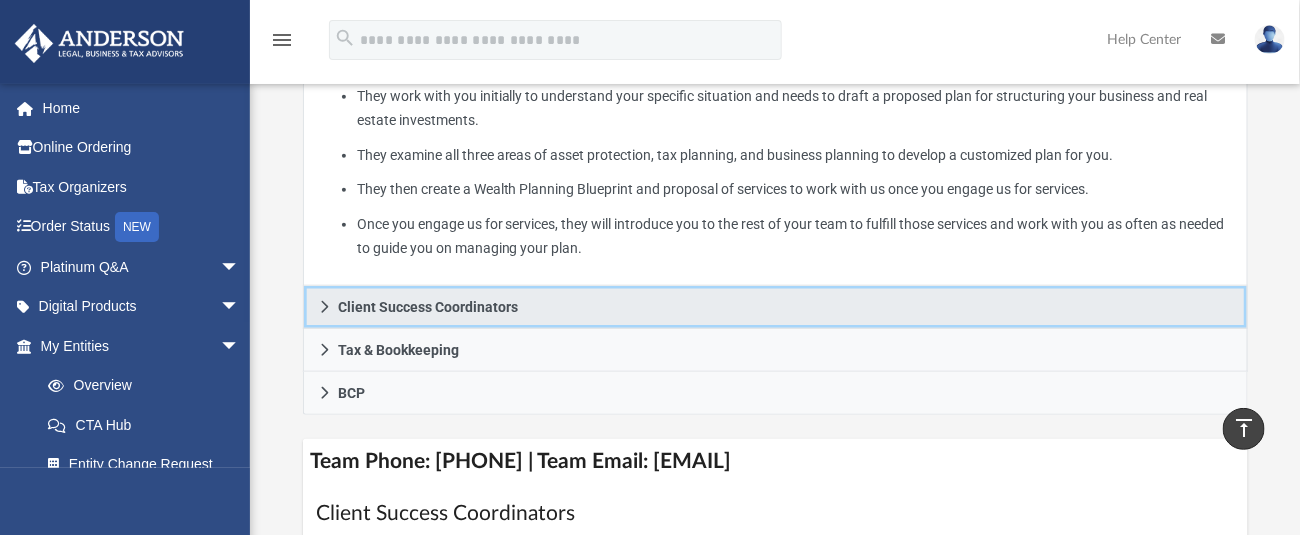 click on "Client Success Coordinators" at bounding box center (429, 307) 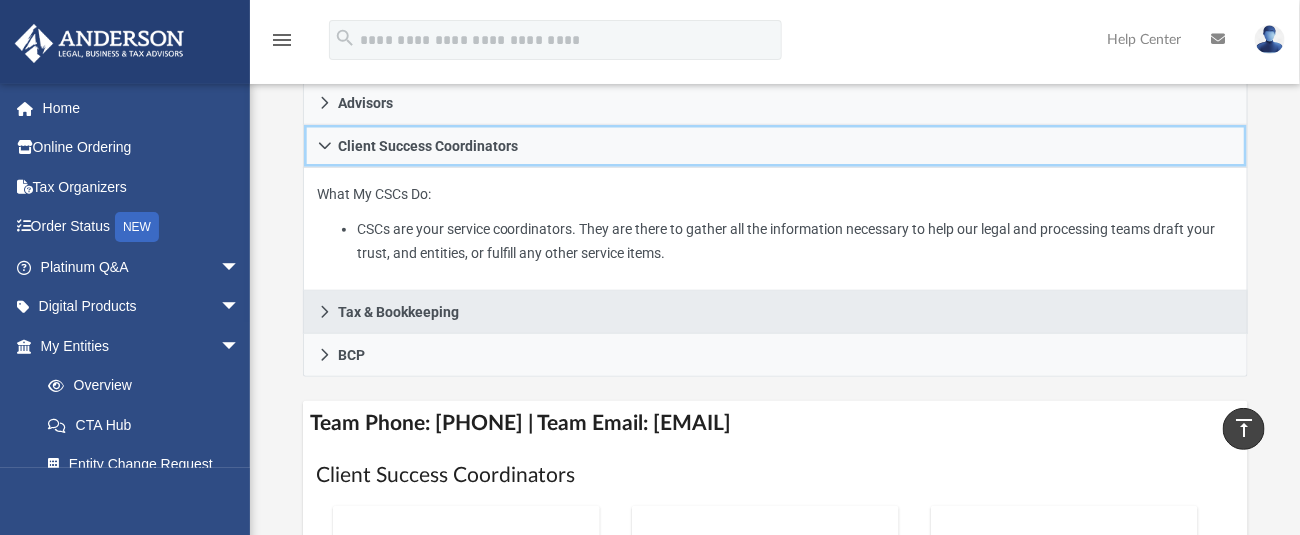 scroll, scrollTop: 400, scrollLeft: 0, axis: vertical 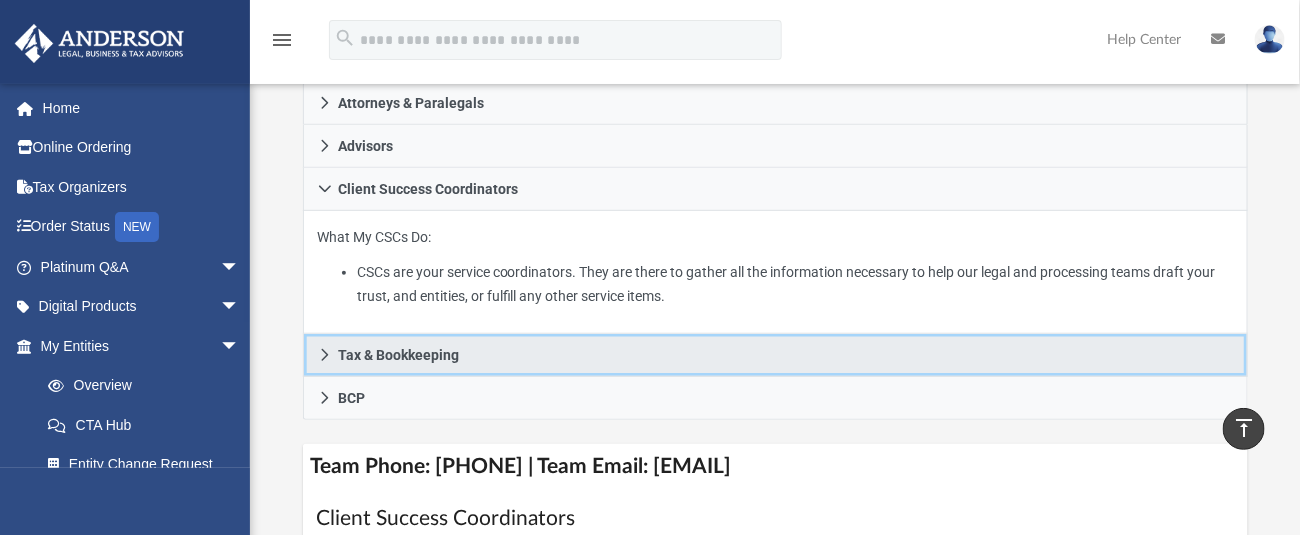click on "Tax & Bookkeeping" at bounding box center (399, 355) 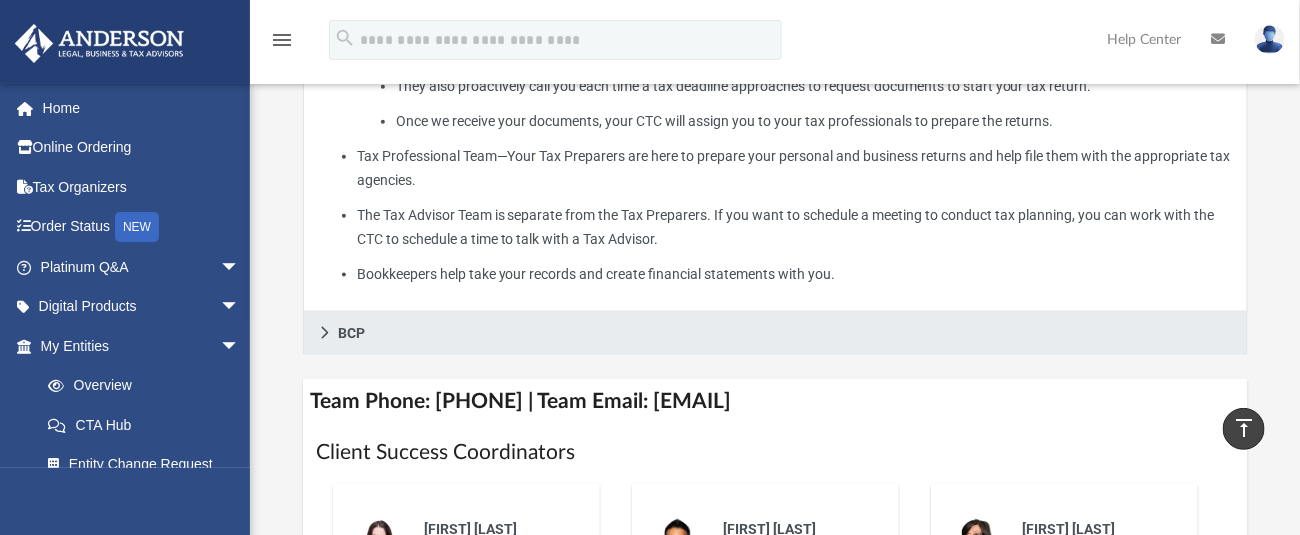 scroll, scrollTop: 800, scrollLeft: 0, axis: vertical 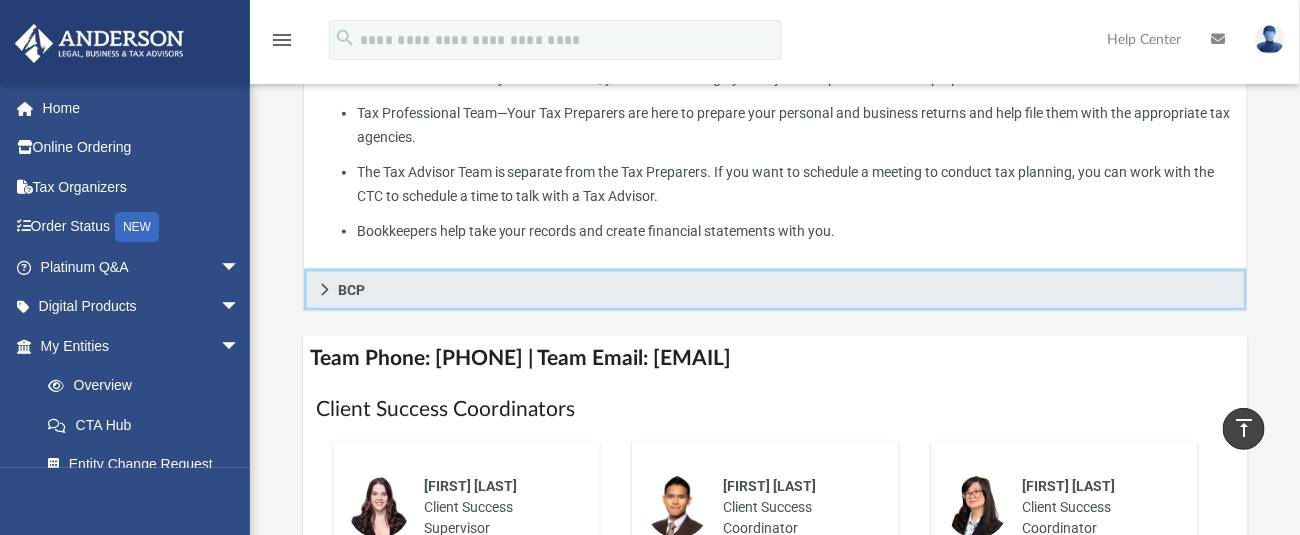 click on "BCP" at bounding box center [775, 290] 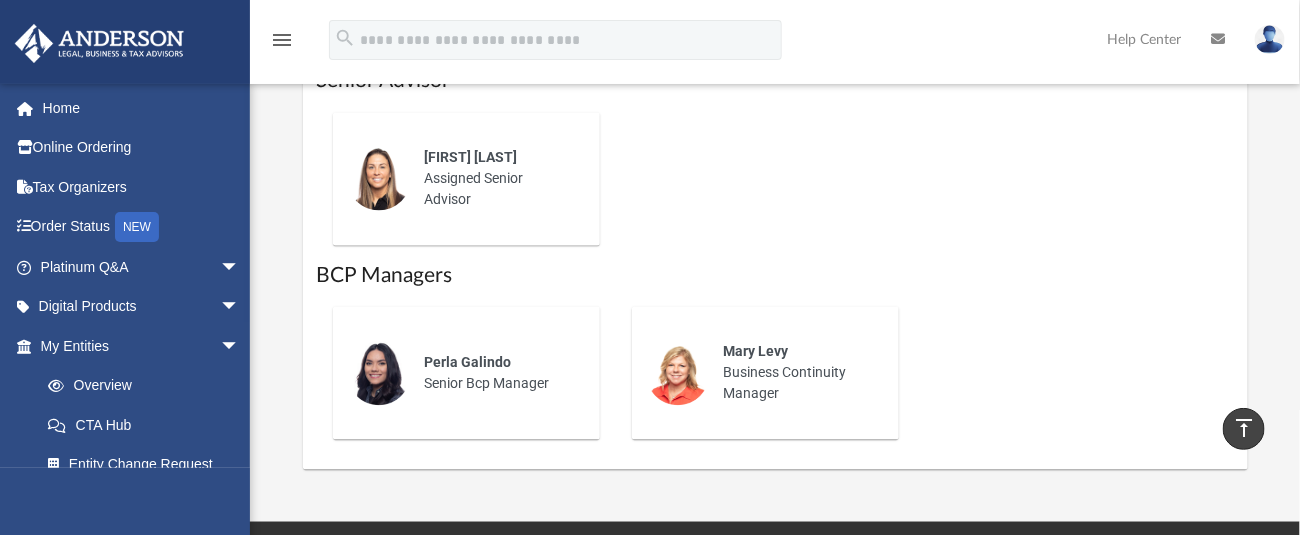 scroll, scrollTop: 1333, scrollLeft: 0, axis: vertical 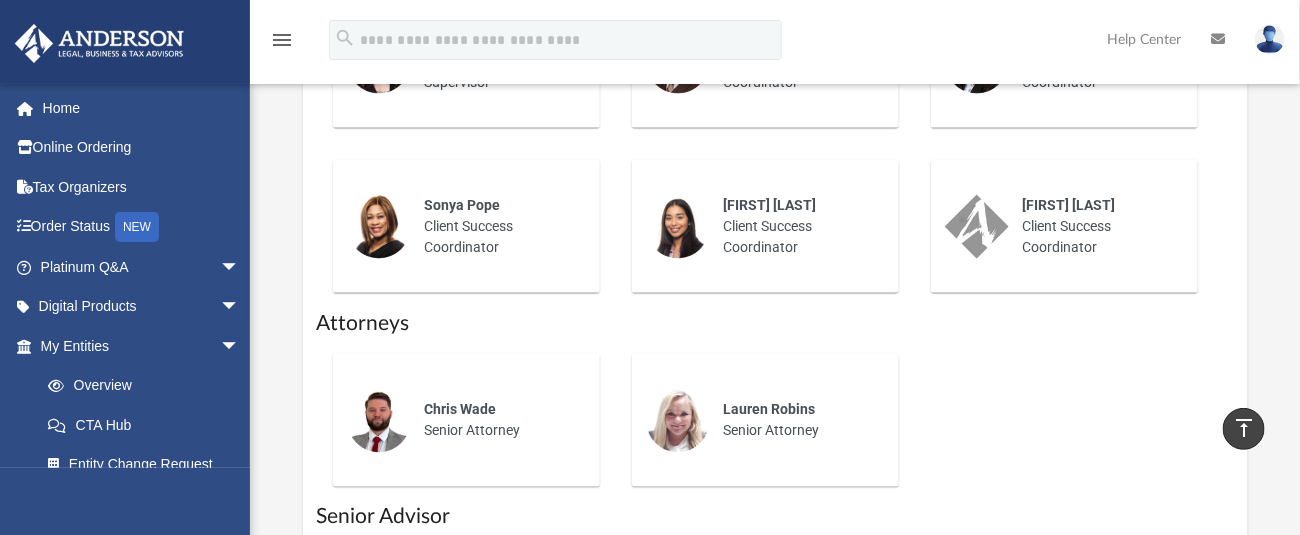 click at bounding box center [678, 227] 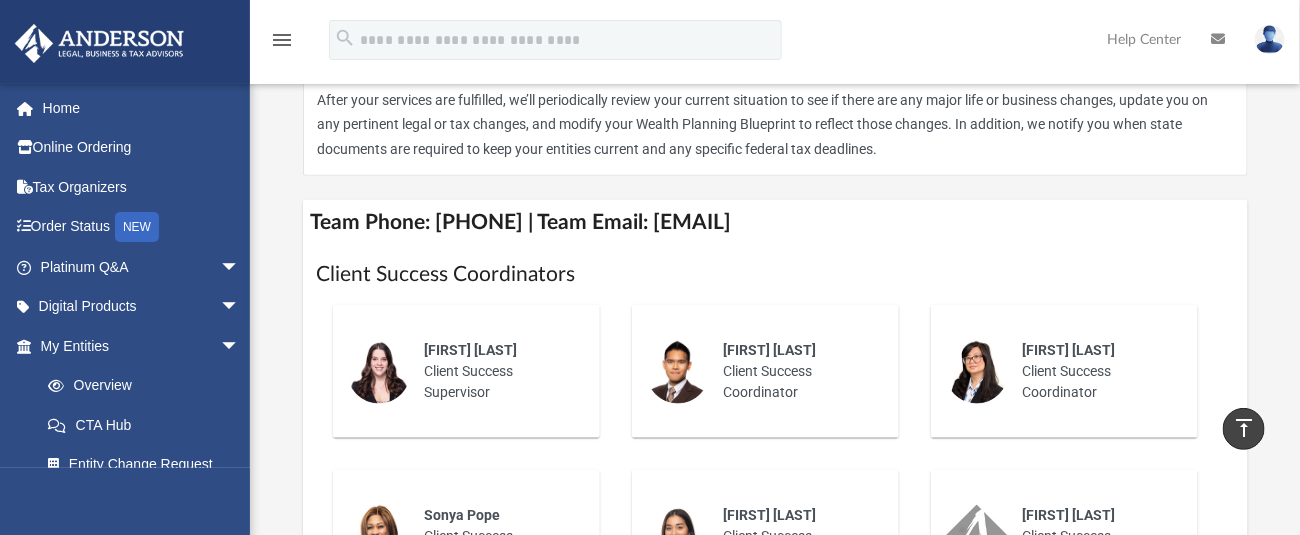scroll, scrollTop: 666, scrollLeft: 0, axis: vertical 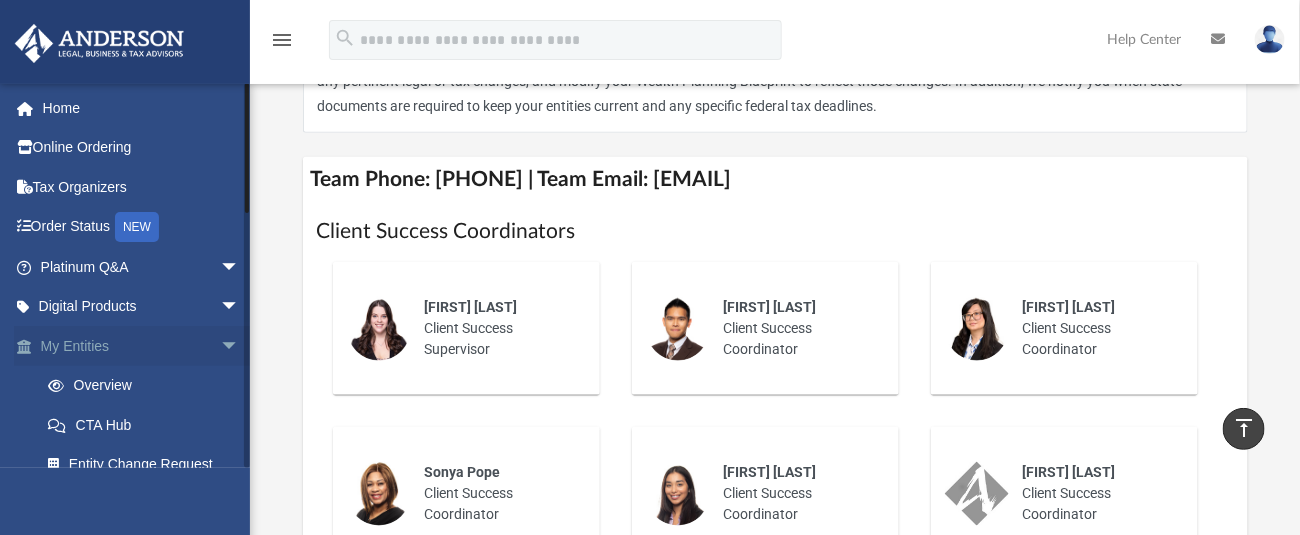 click on "arrow_drop_down" at bounding box center (240, 346) 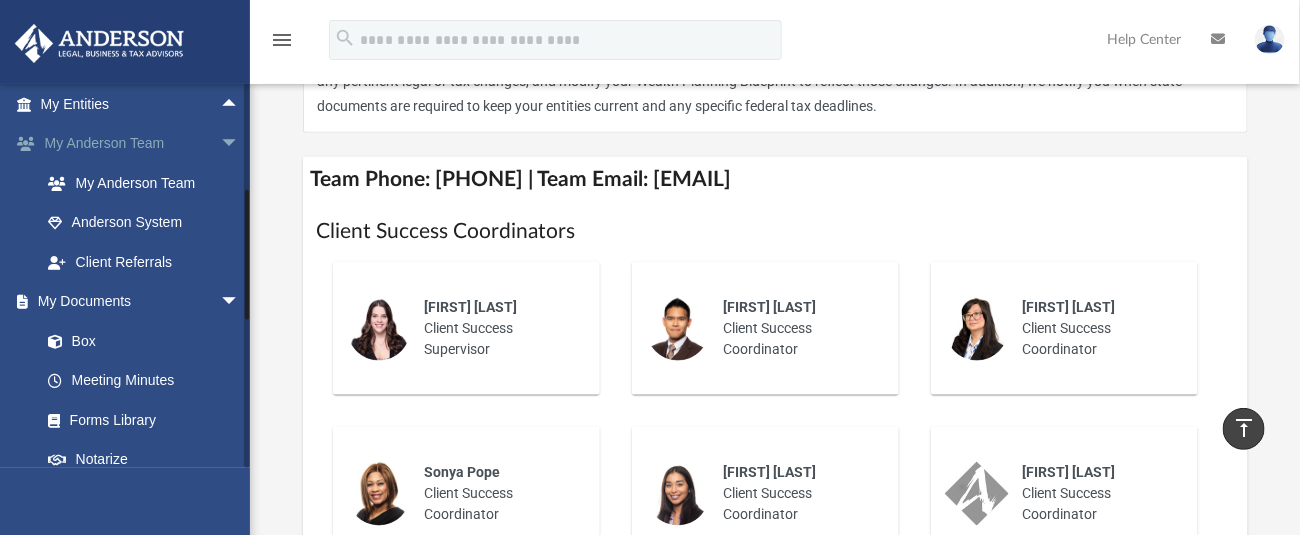 scroll, scrollTop: 266, scrollLeft: 0, axis: vertical 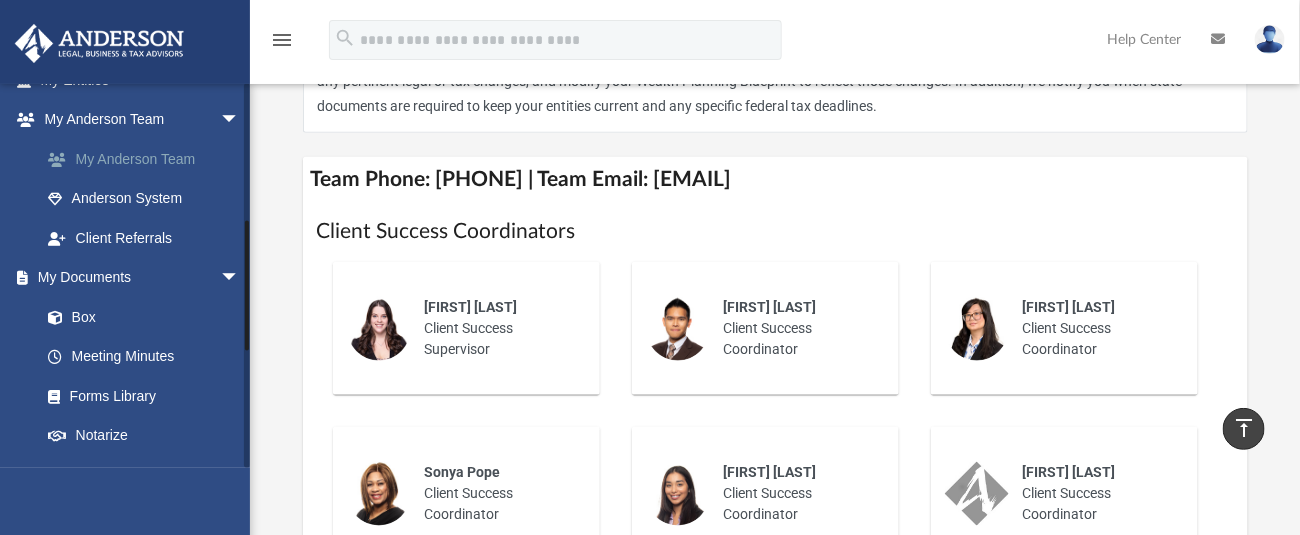 click on "My Anderson Team" at bounding box center [149, 159] 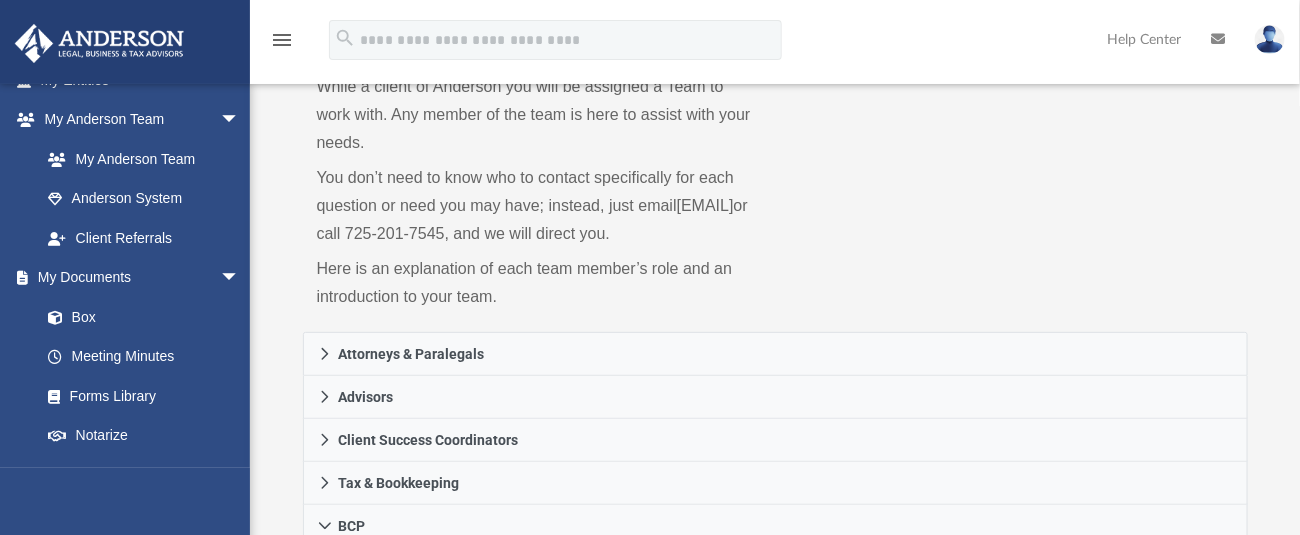 scroll, scrollTop: 0, scrollLeft: 0, axis: both 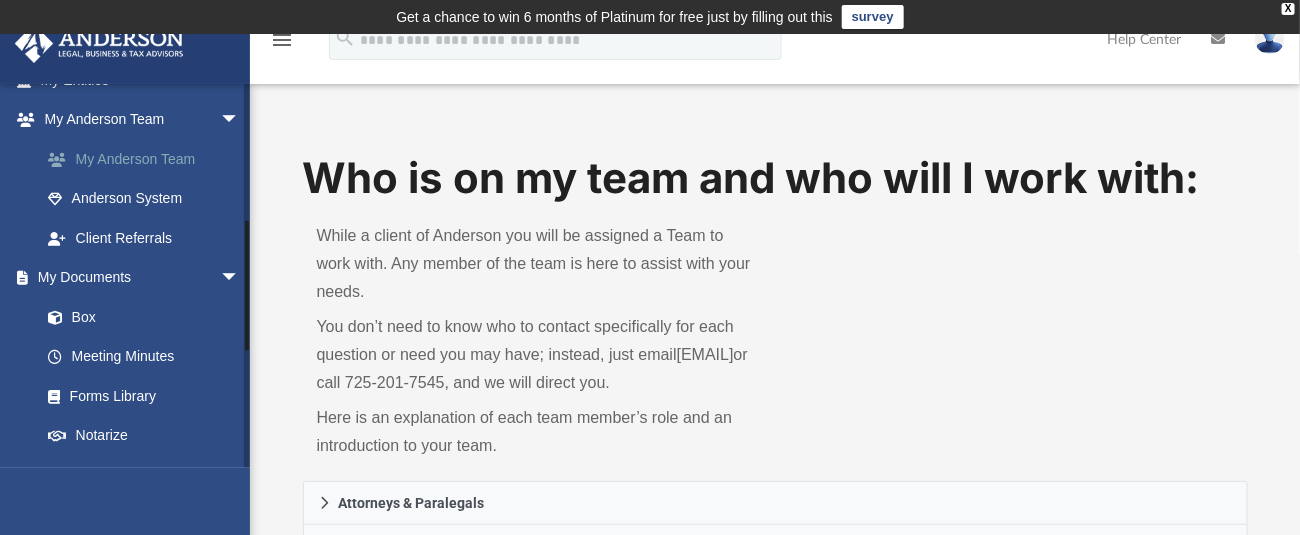 click on "My Anderson Team" at bounding box center [149, 159] 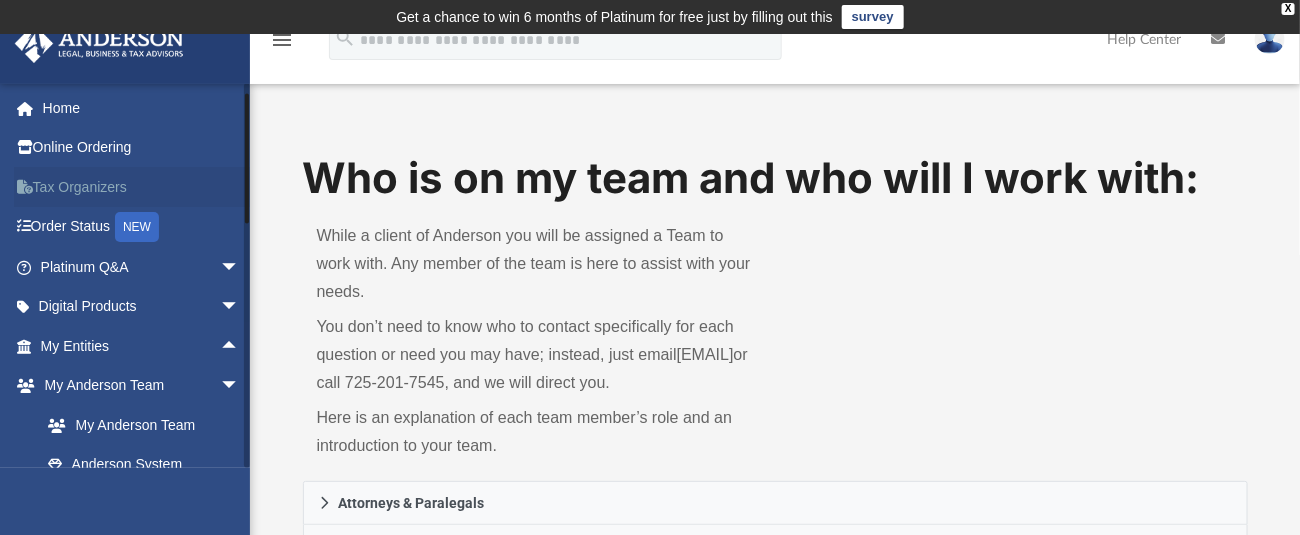 scroll, scrollTop: 133, scrollLeft: 0, axis: vertical 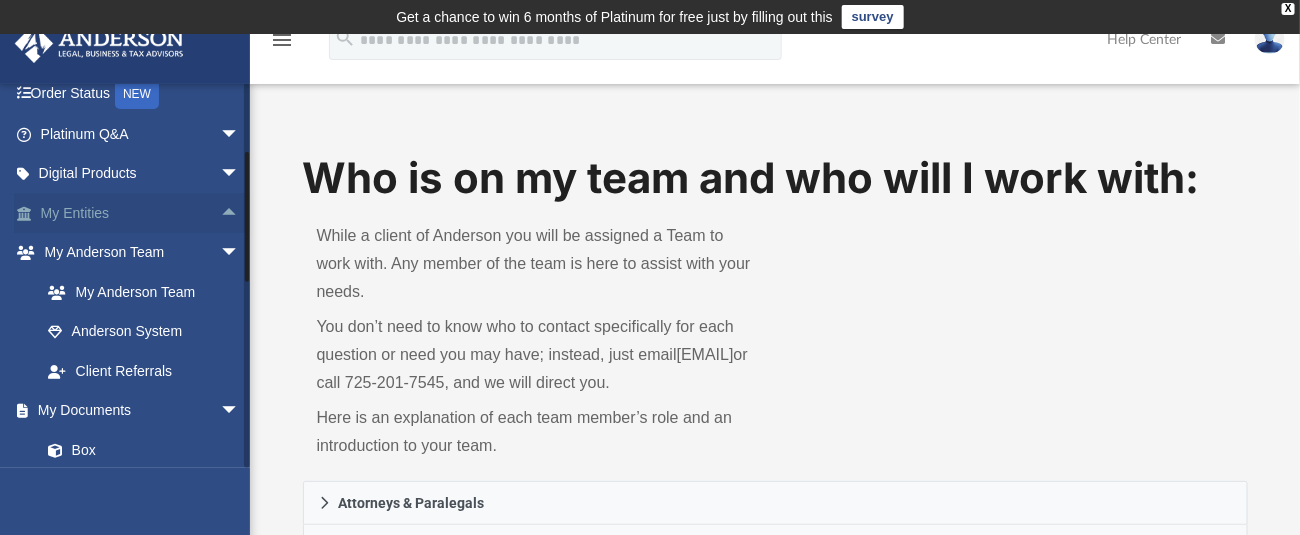 click on "arrow_drop_up" at bounding box center [240, 213] 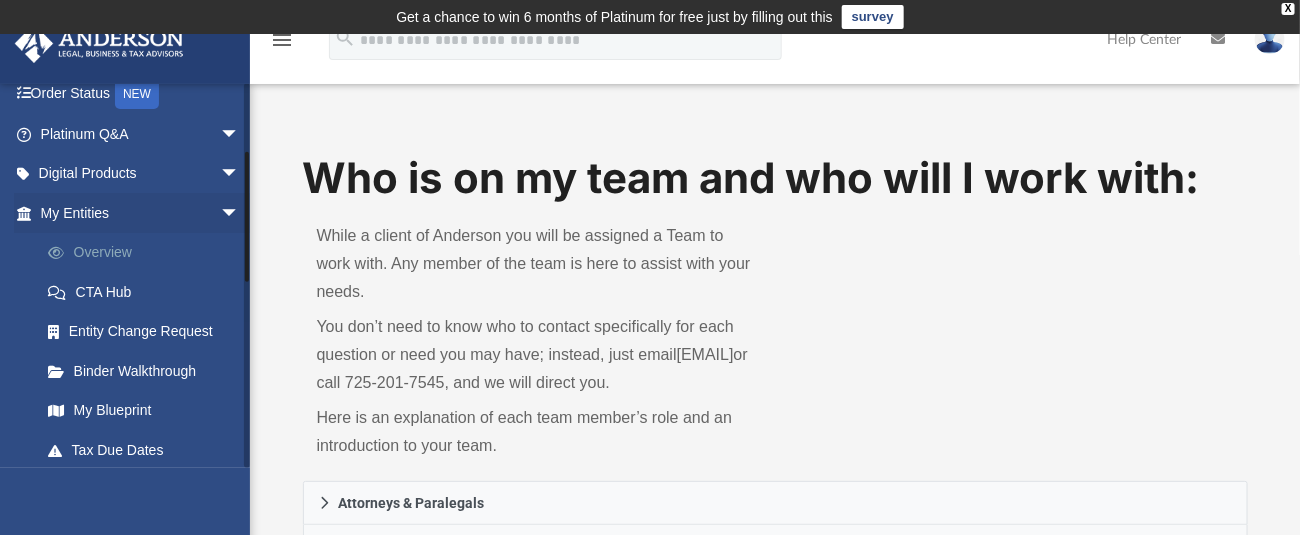 click on "Overview" at bounding box center (149, 253) 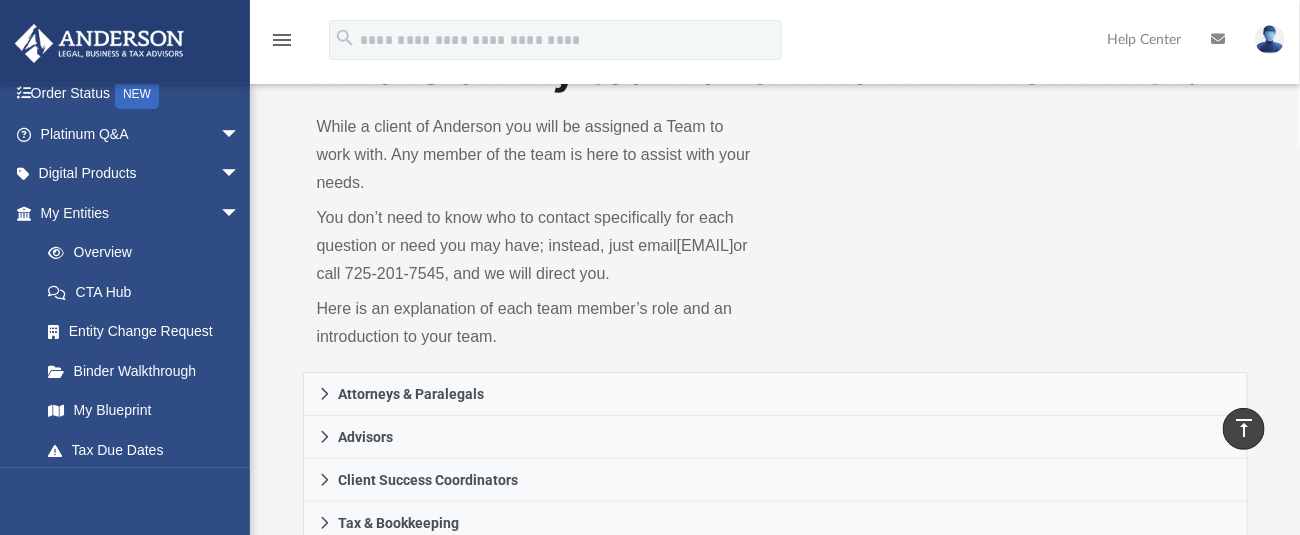 scroll, scrollTop: 0, scrollLeft: 0, axis: both 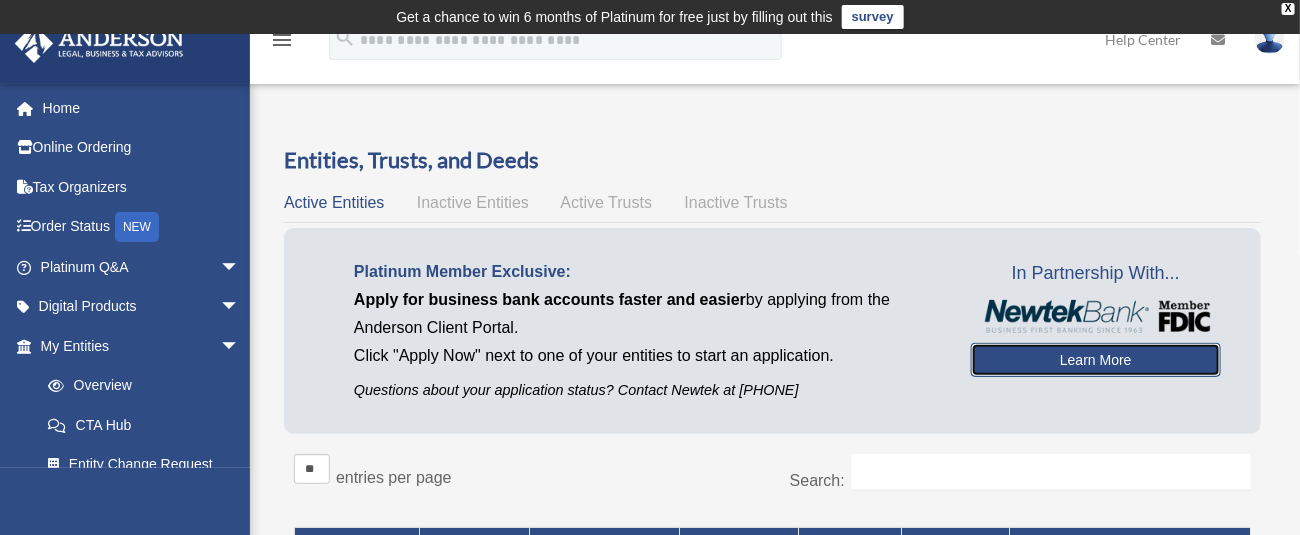 click on "Learn More" at bounding box center (1096, 360) 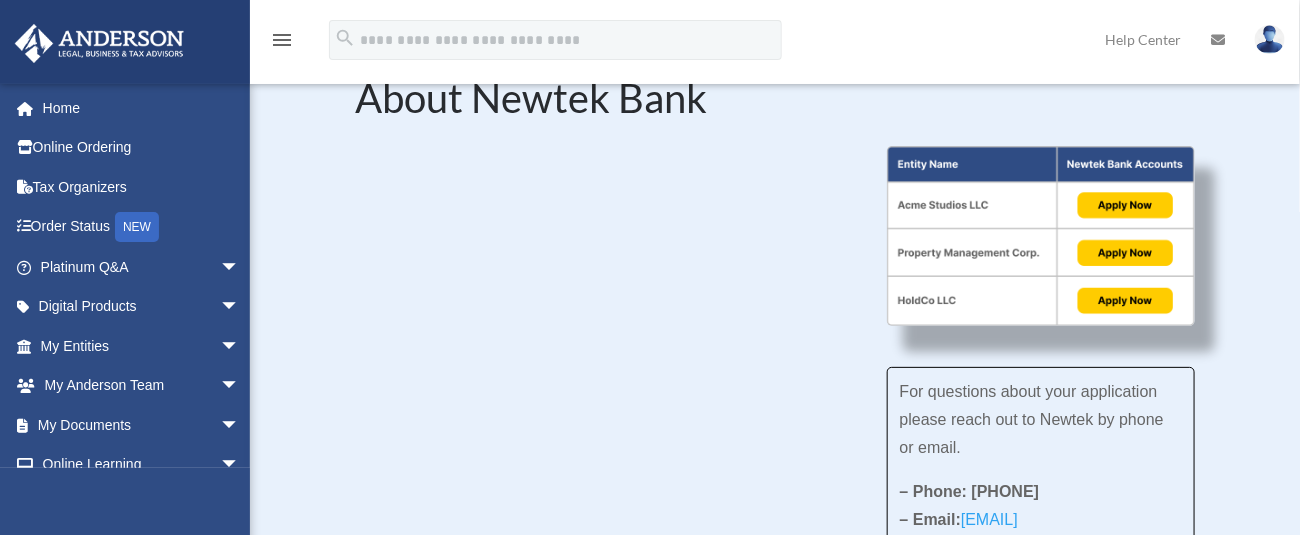 scroll, scrollTop: 0, scrollLeft: 0, axis: both 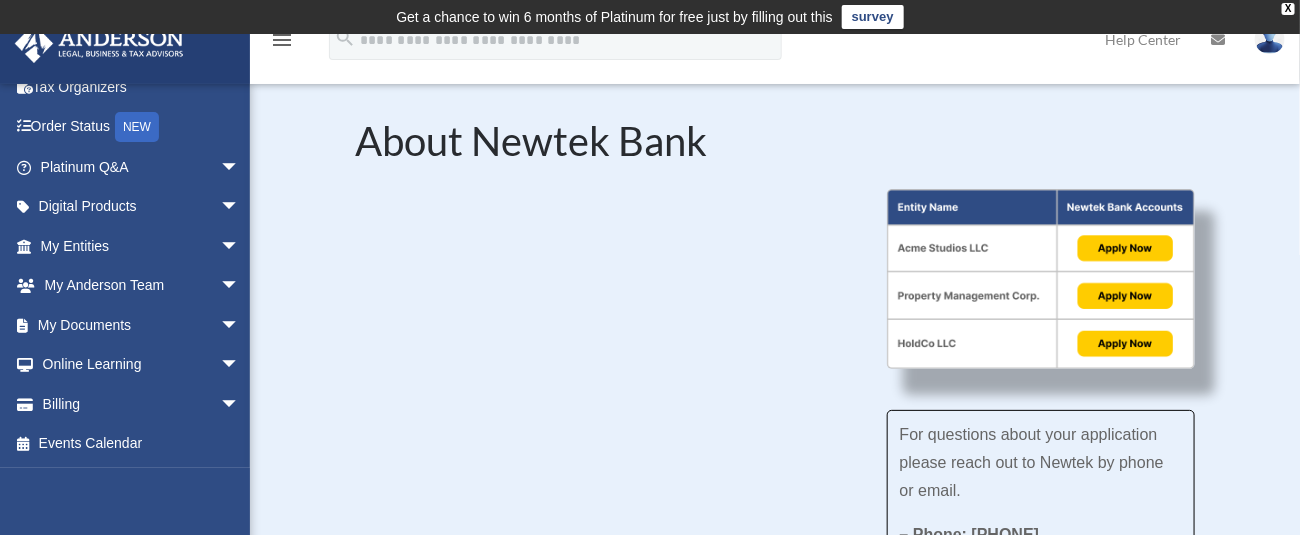 drag, startPoint x: 431, startPoint y: 491, endPoint x: 256, endPoint y: 460, distance: 177.7245 